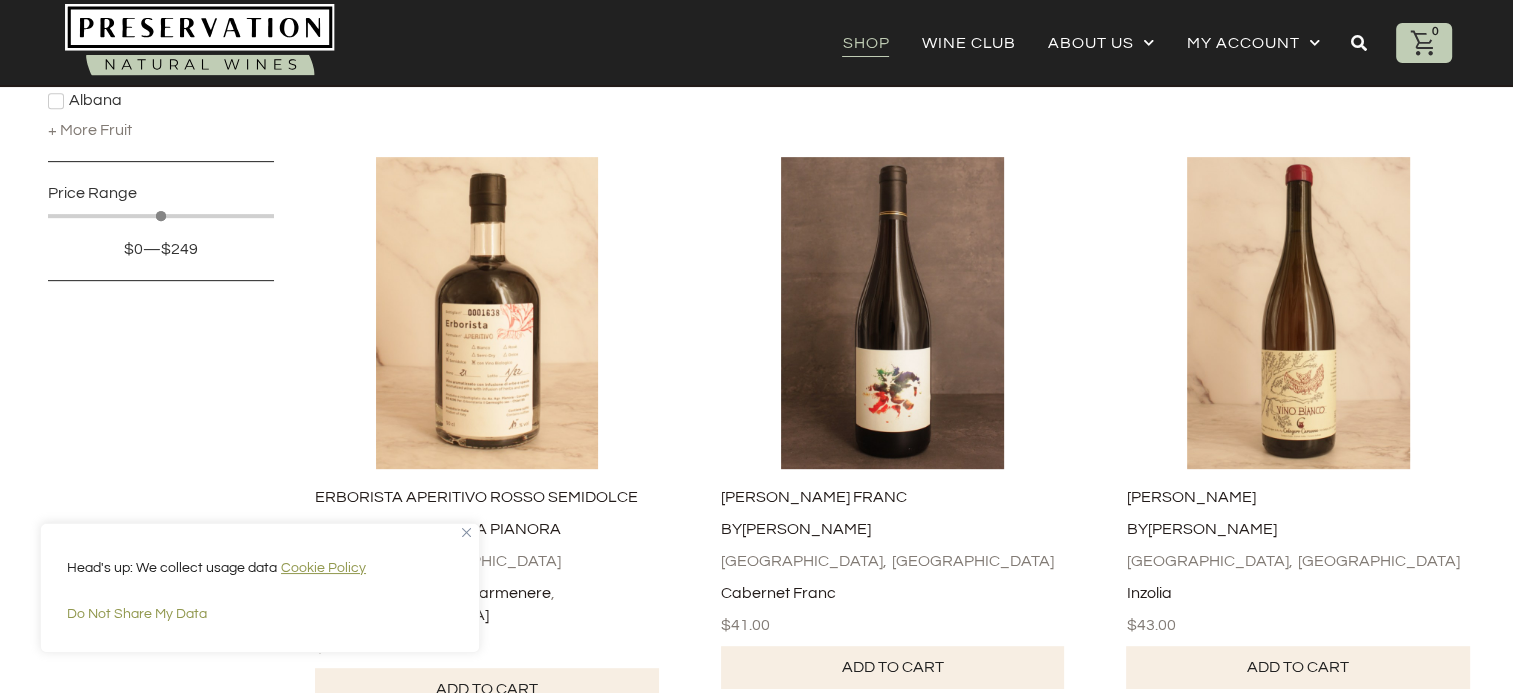 scroll, scrollTop: 0, scrollLeft: 2, axis: horizontal 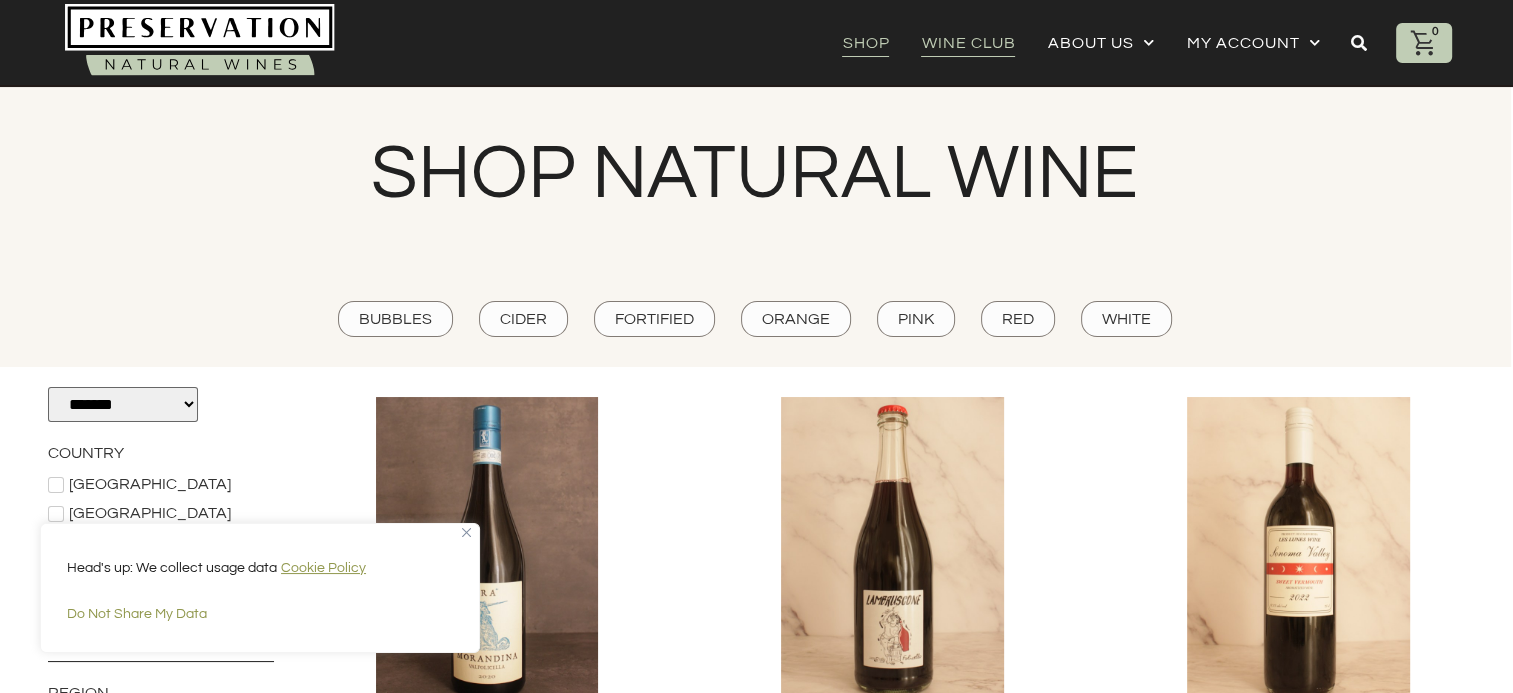 click on "Wine Club" 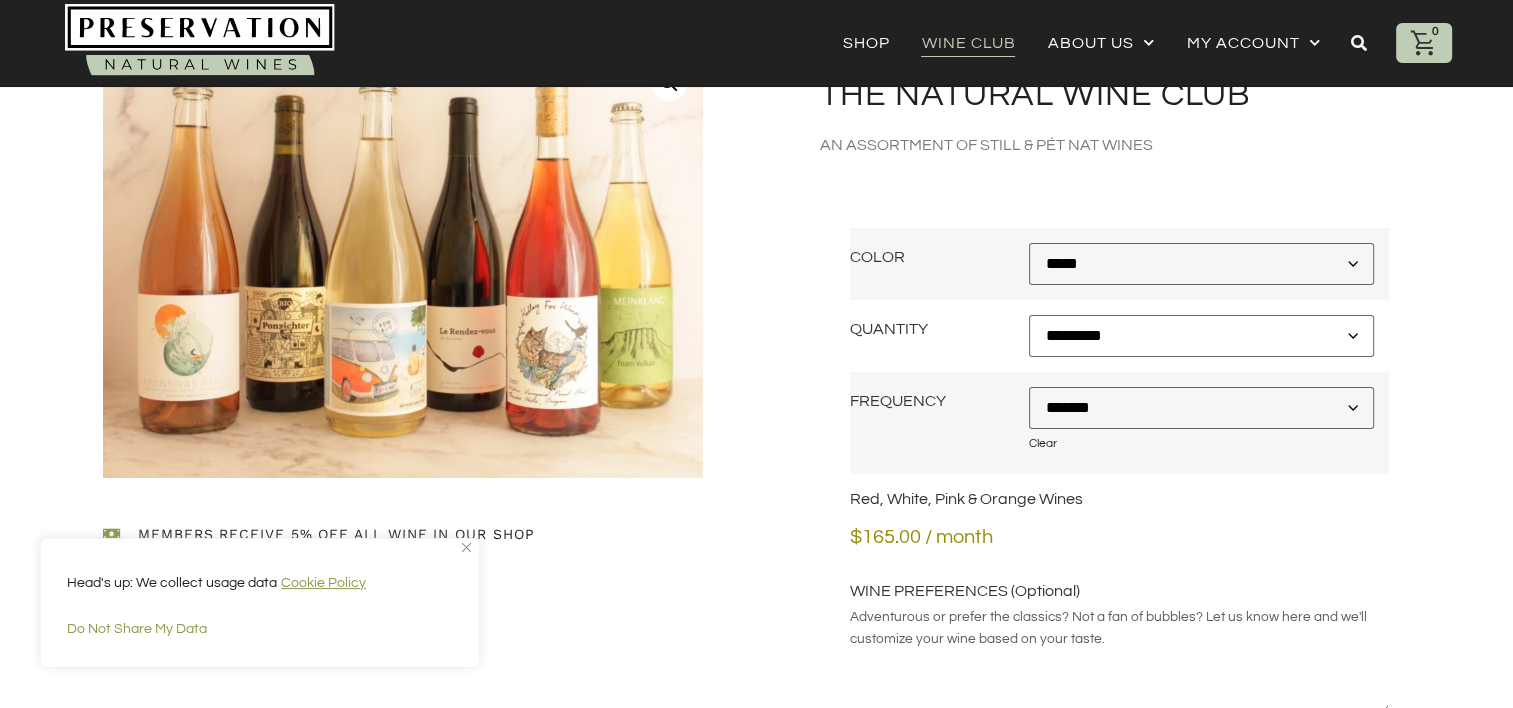 scroll, scrollTop: 158, scrollLeft: 0, axis: vertical 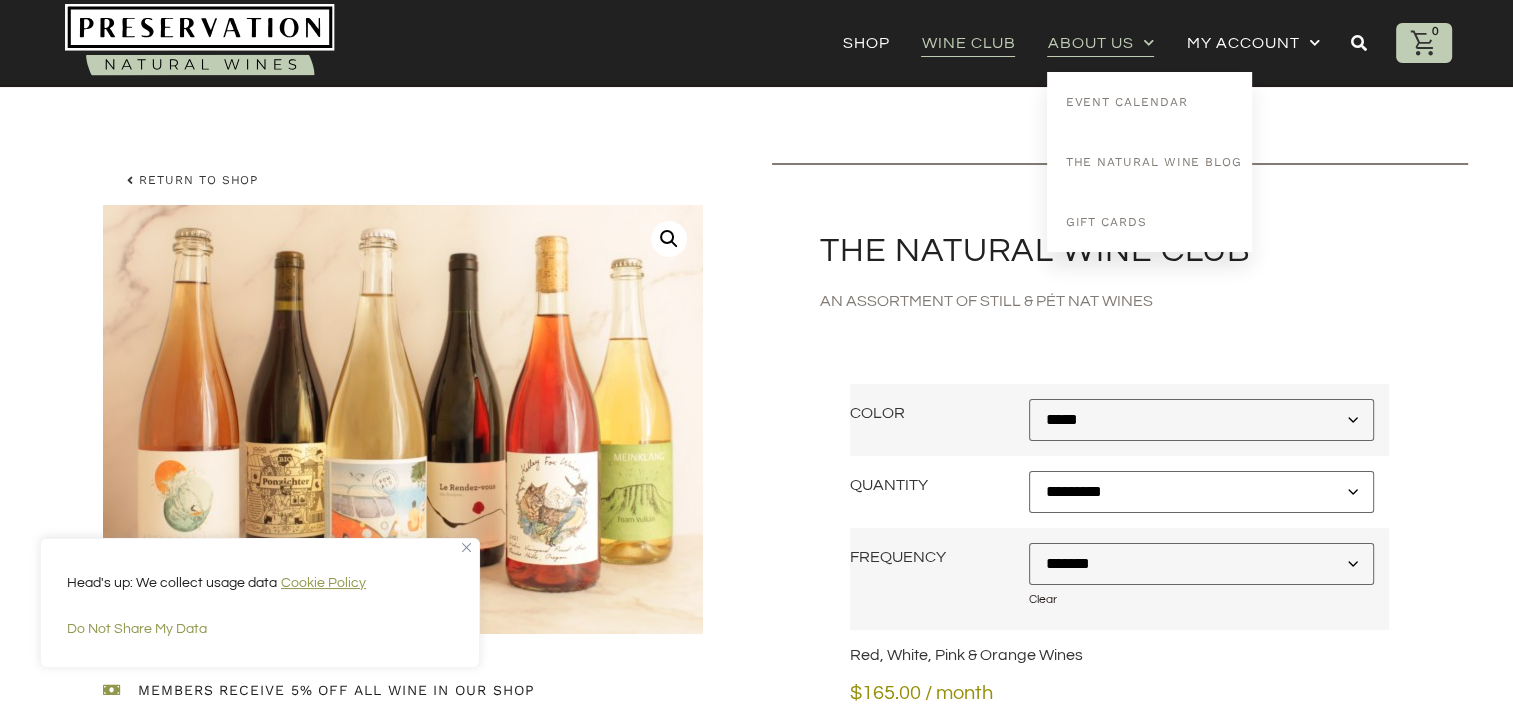 click on "About Us" 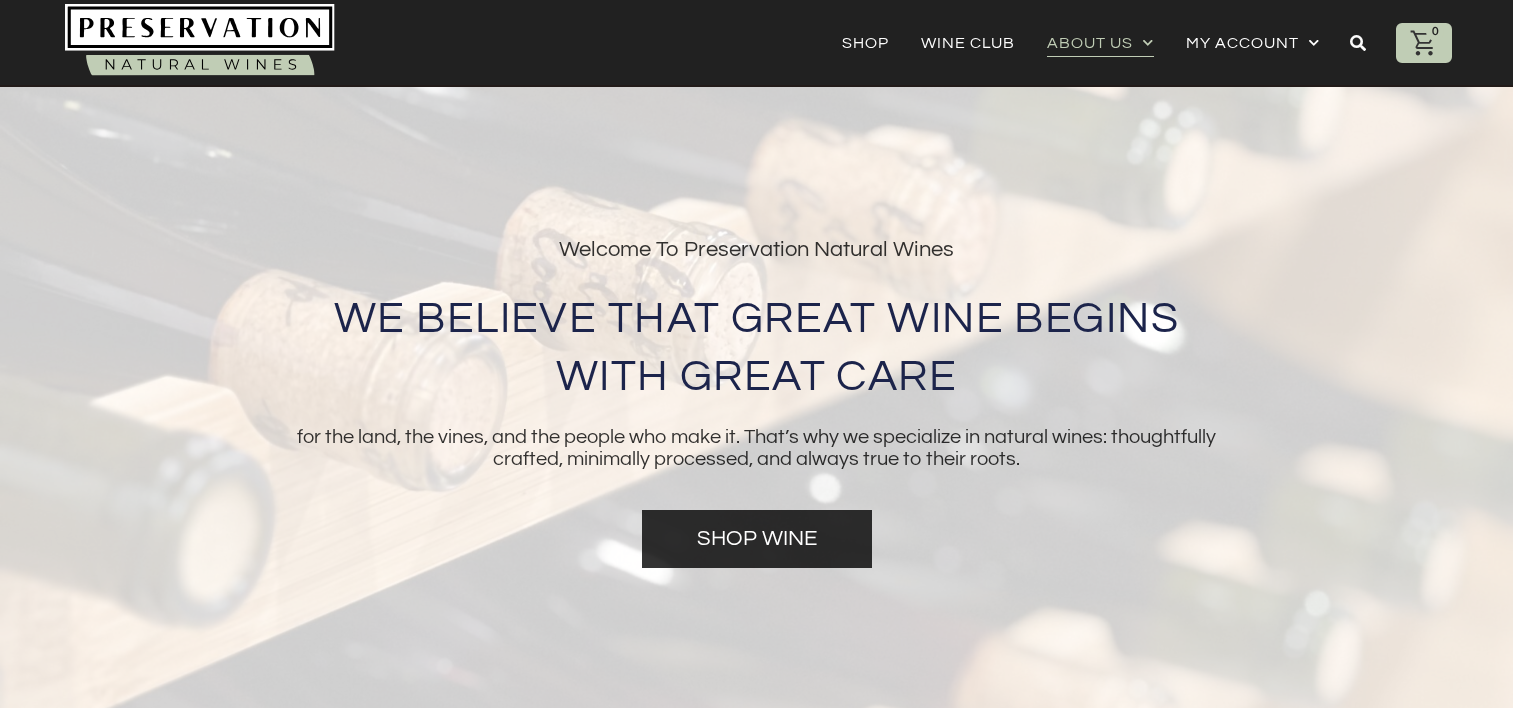 scroll, scrollTop: 0, scrollLeft: 0, axis: both 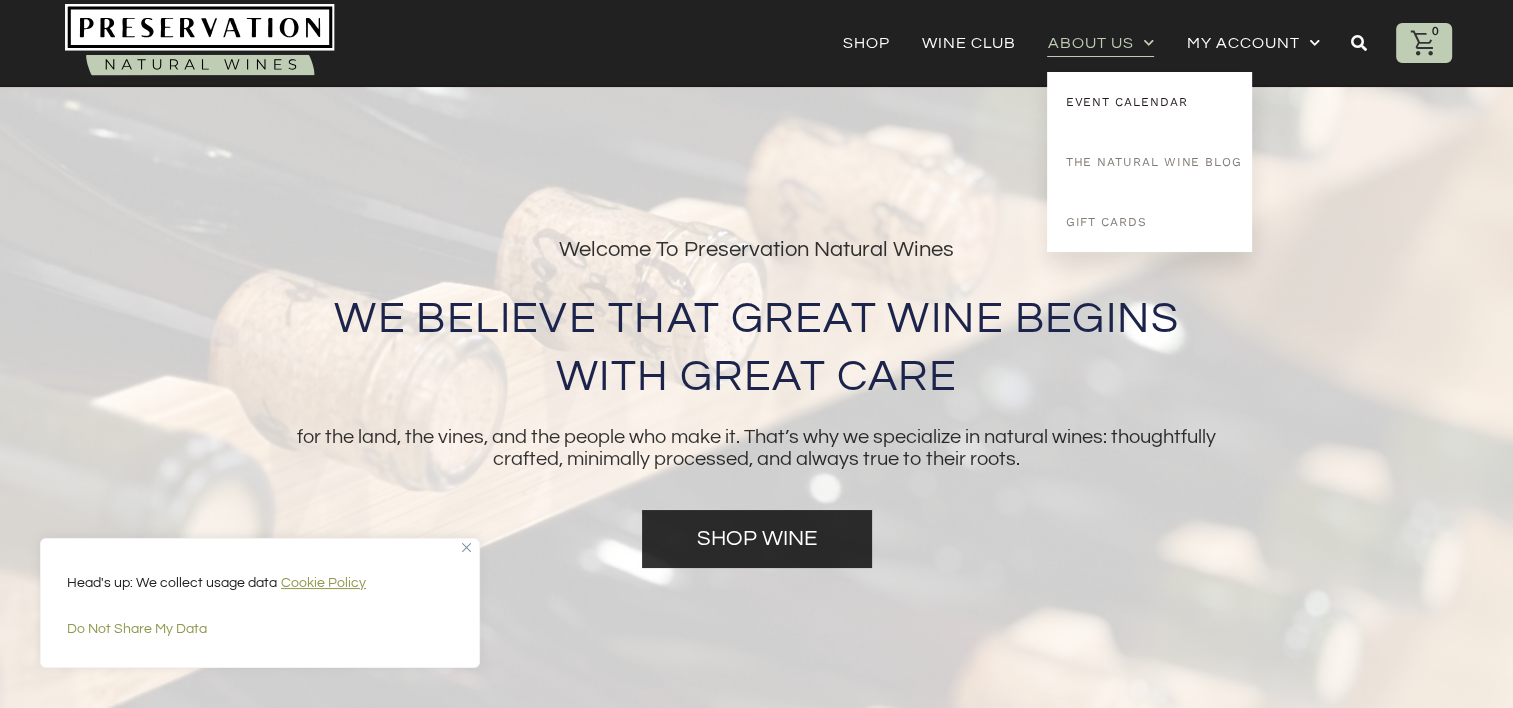 click on "Event Calendar" 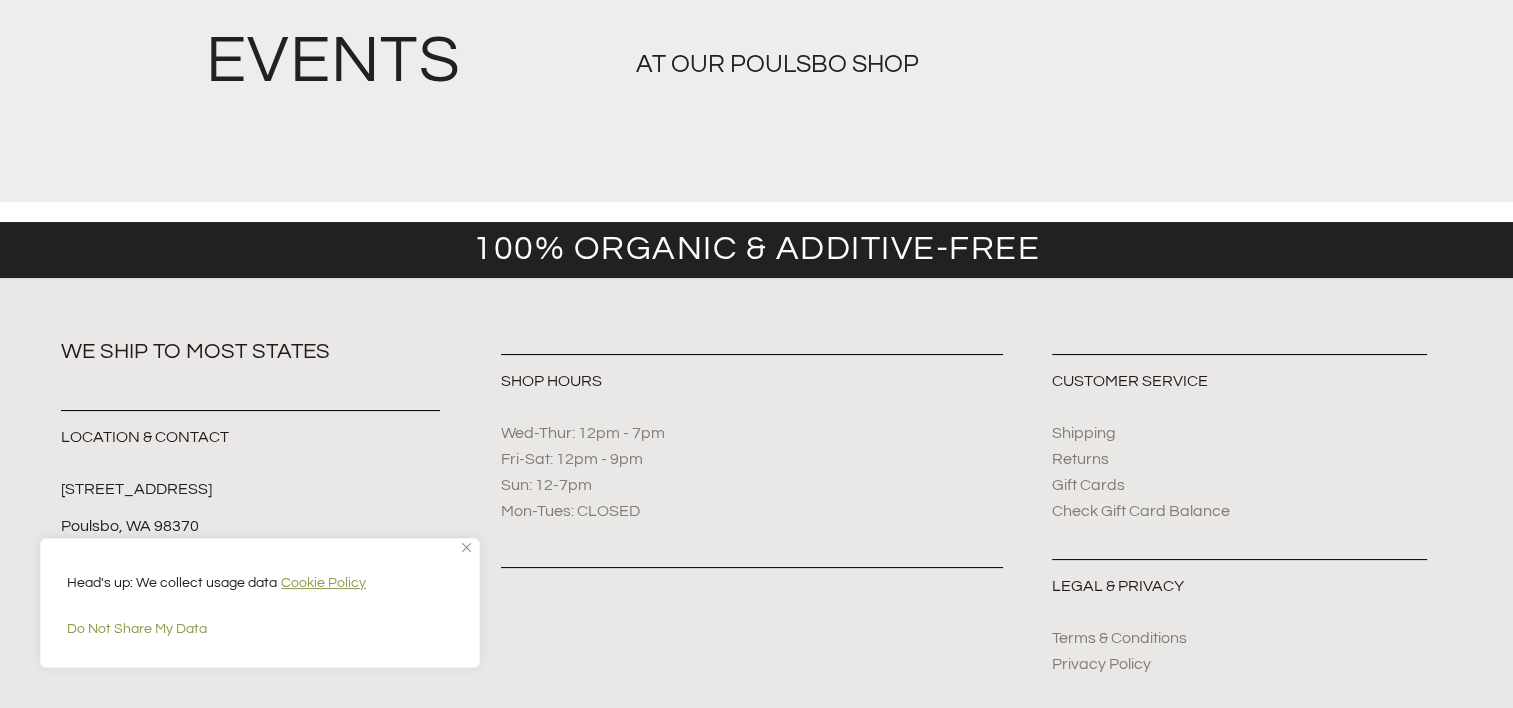 scroll, scrollTop: 0, scrollLeft: 0, axis: both 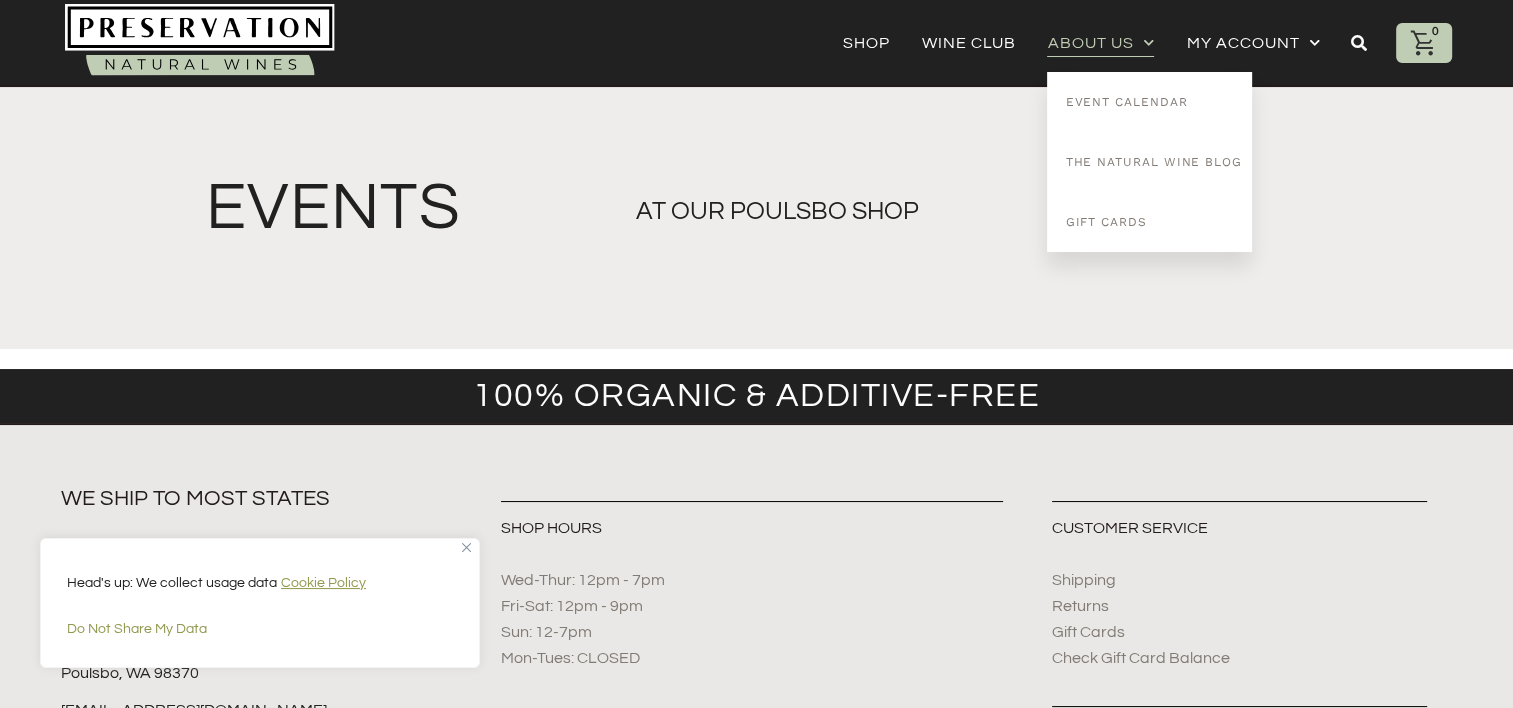 click 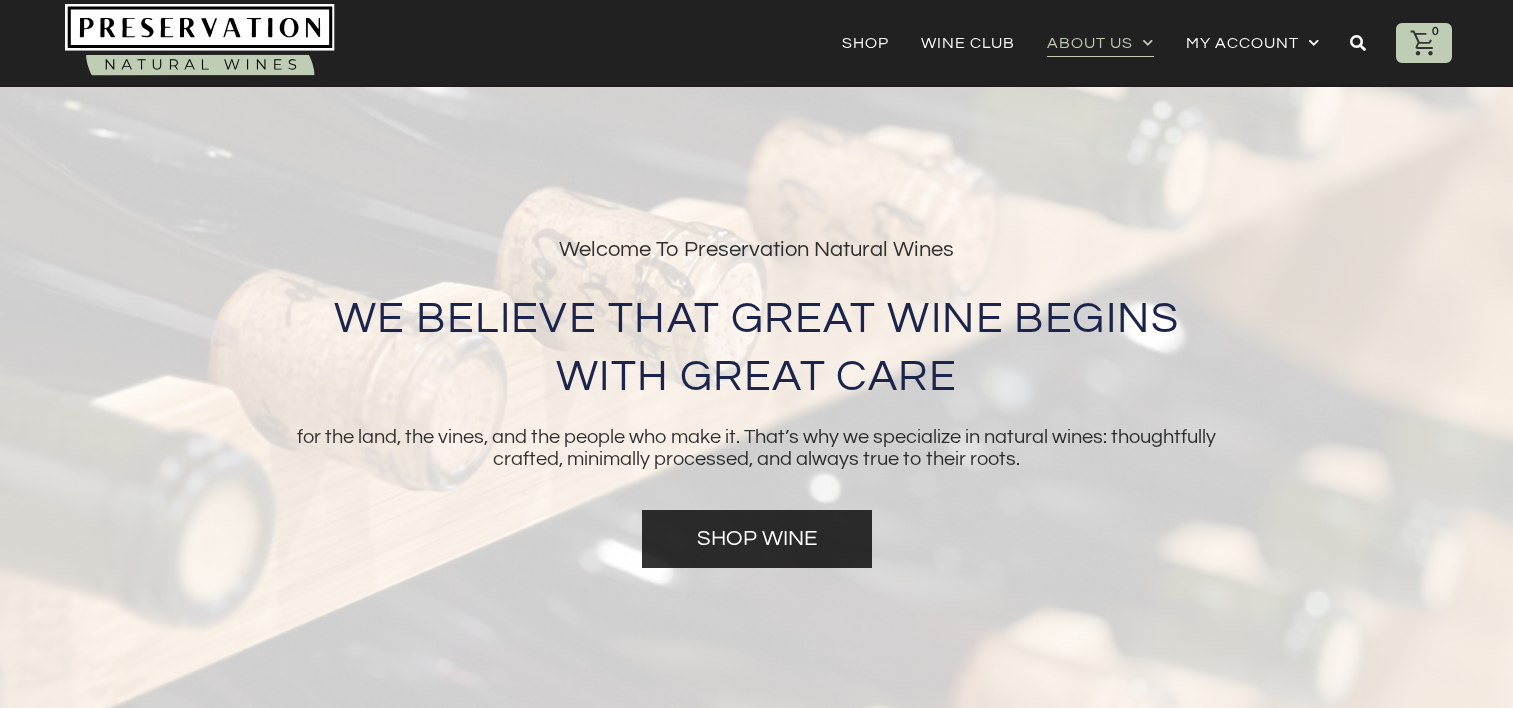 scroll, scrollTop: 0, scrollLeft: 0, axis: both 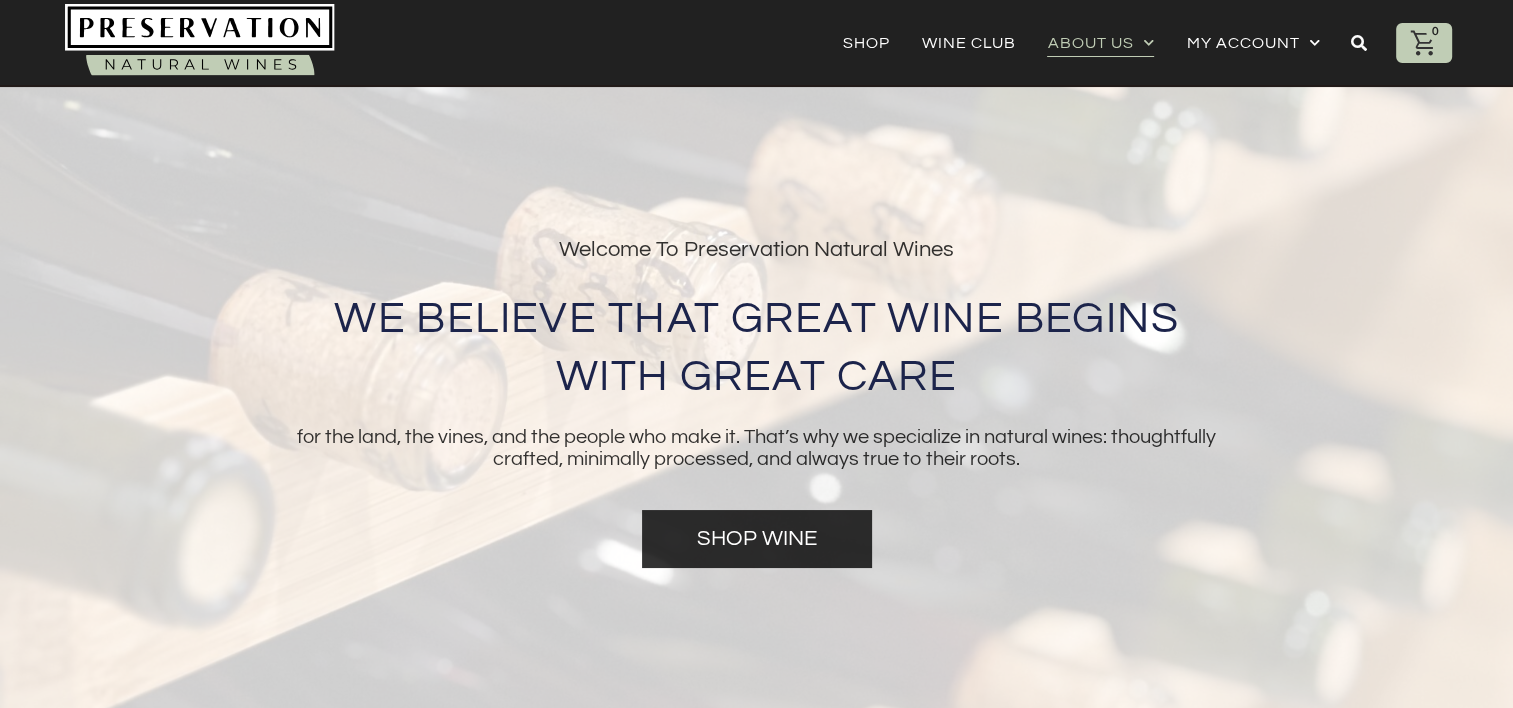 click 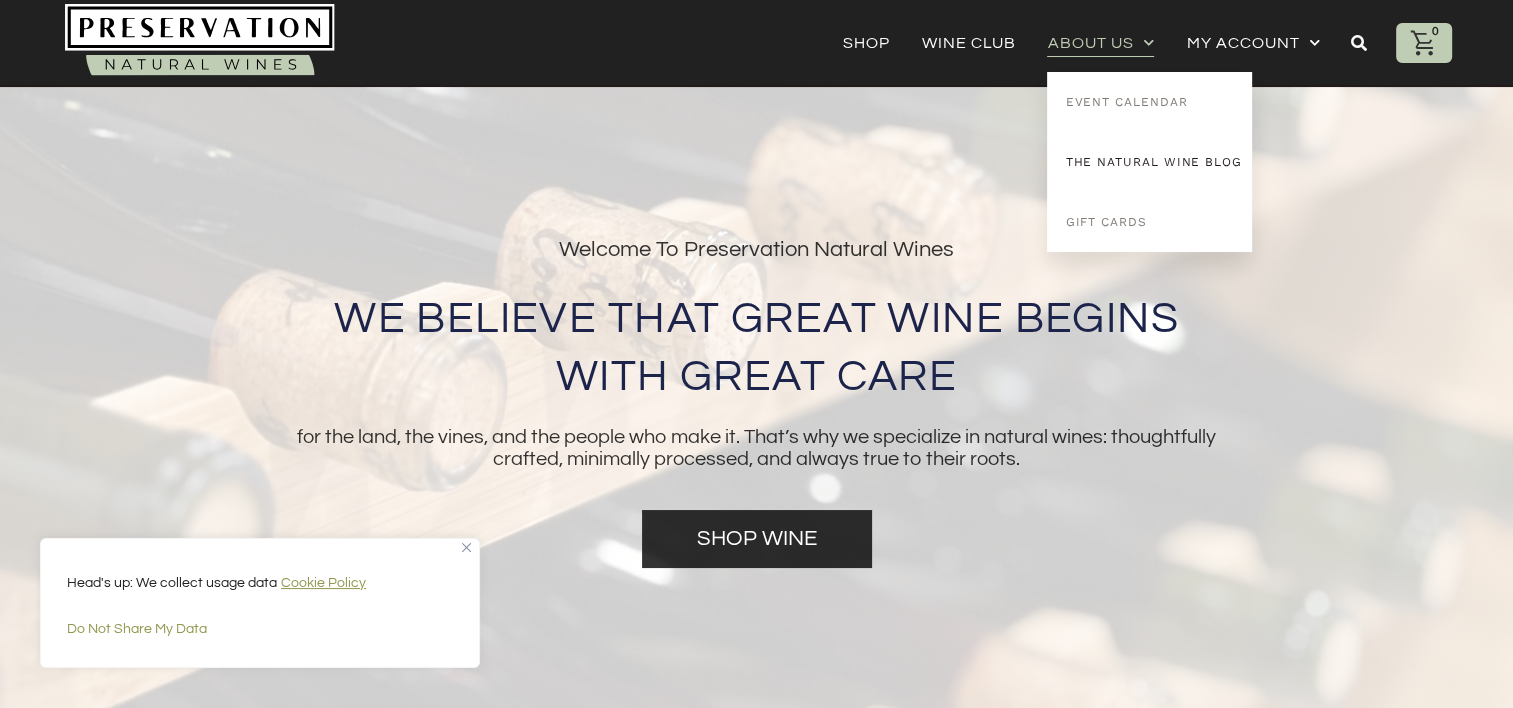 click on "The Natural Wine Blog" 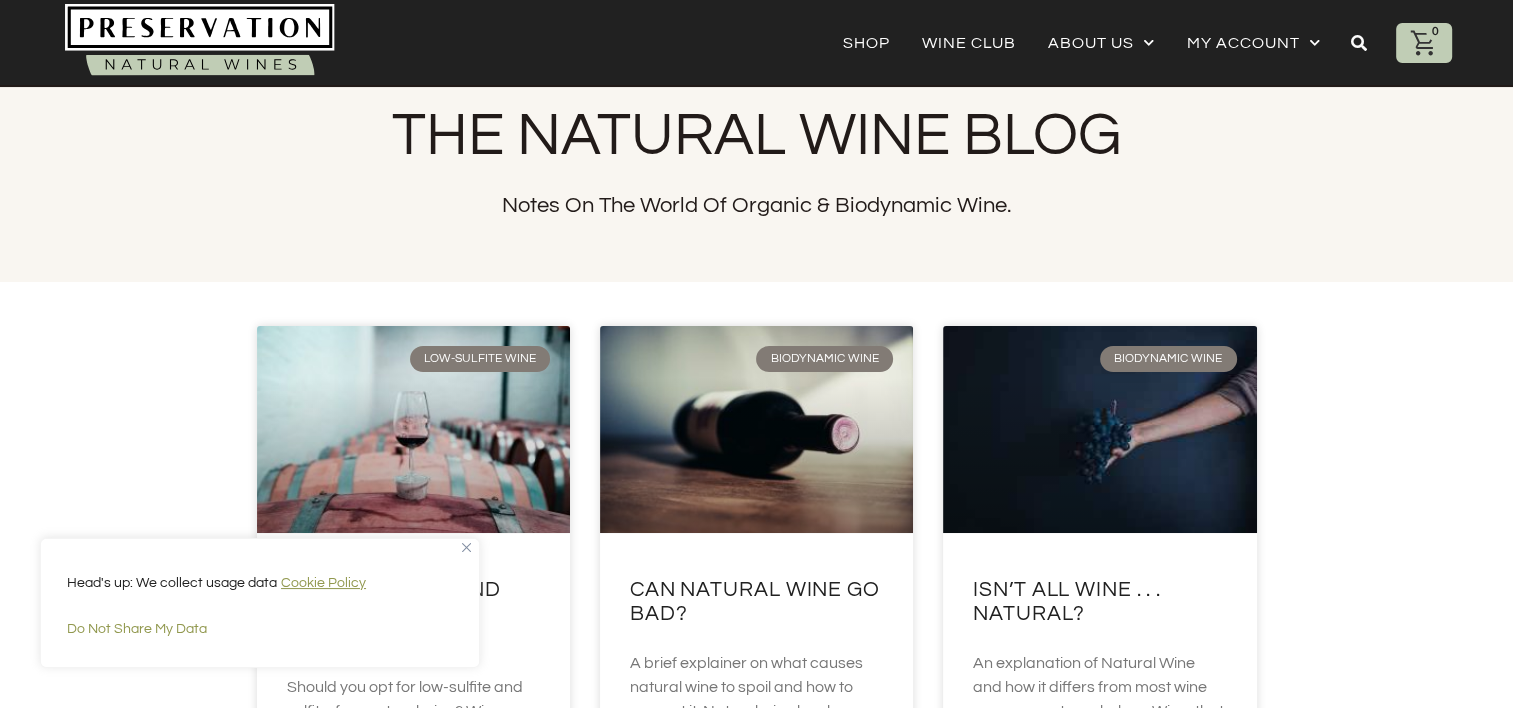 scroll, scrollTop: 0, scrollLeft: 0, axis: both 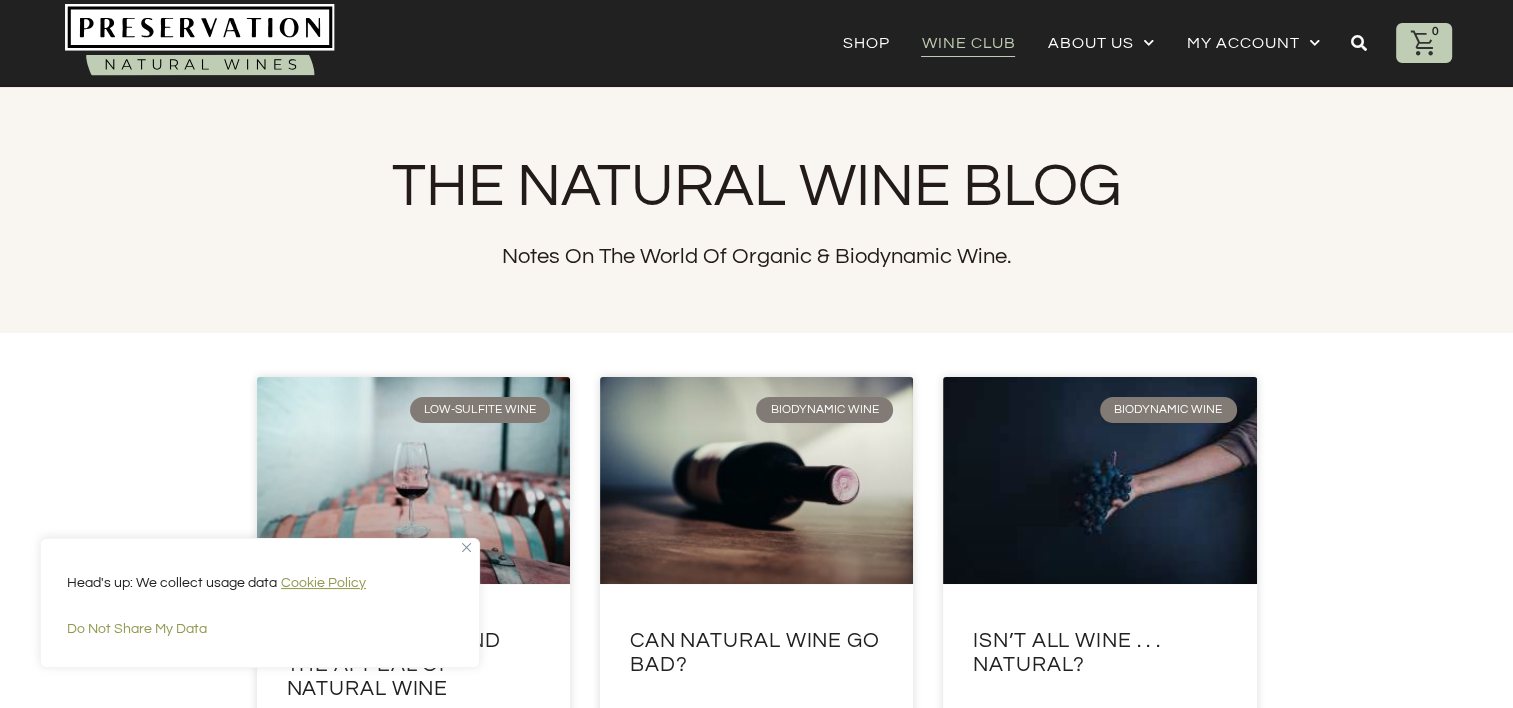 click on "Wine Club" 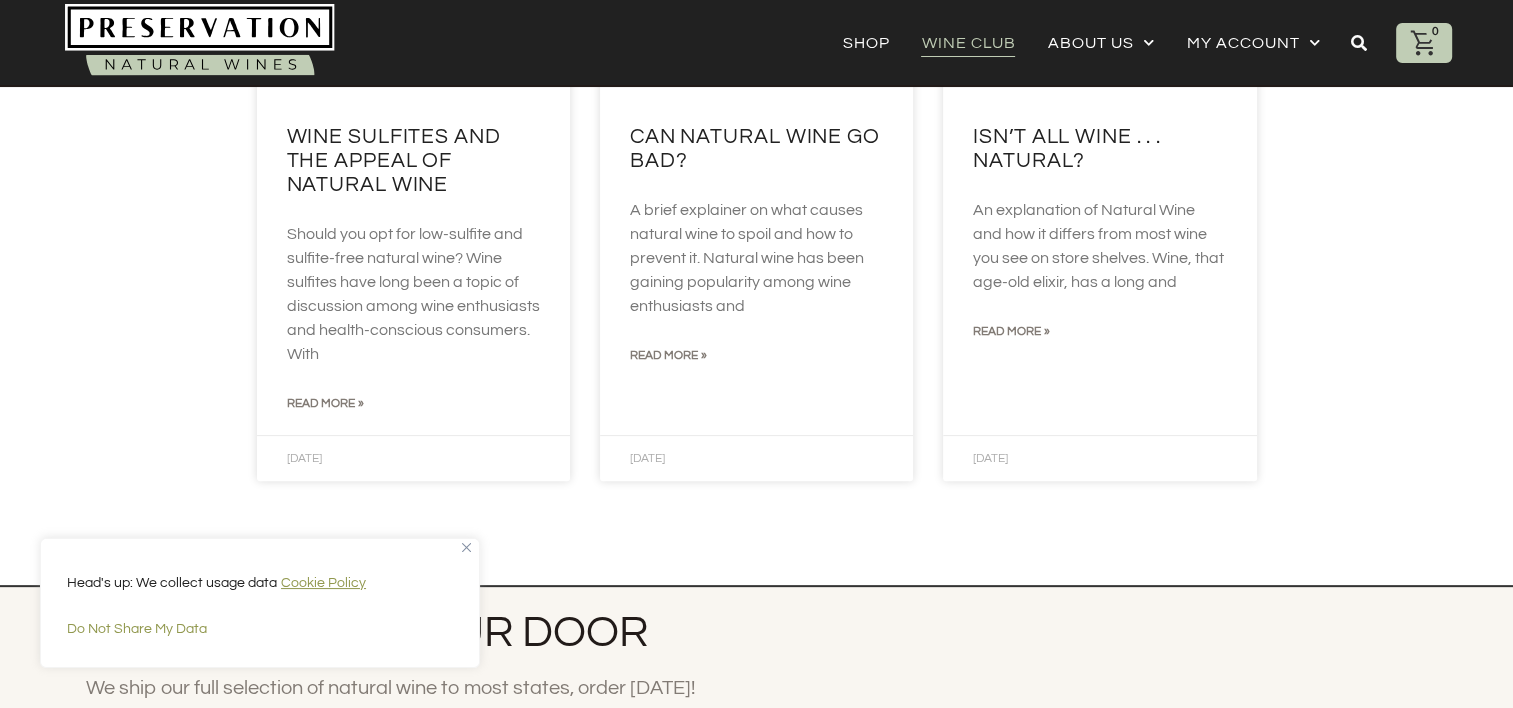 scroll, scrollTop: 0, scrollLeft: 0, axis: both 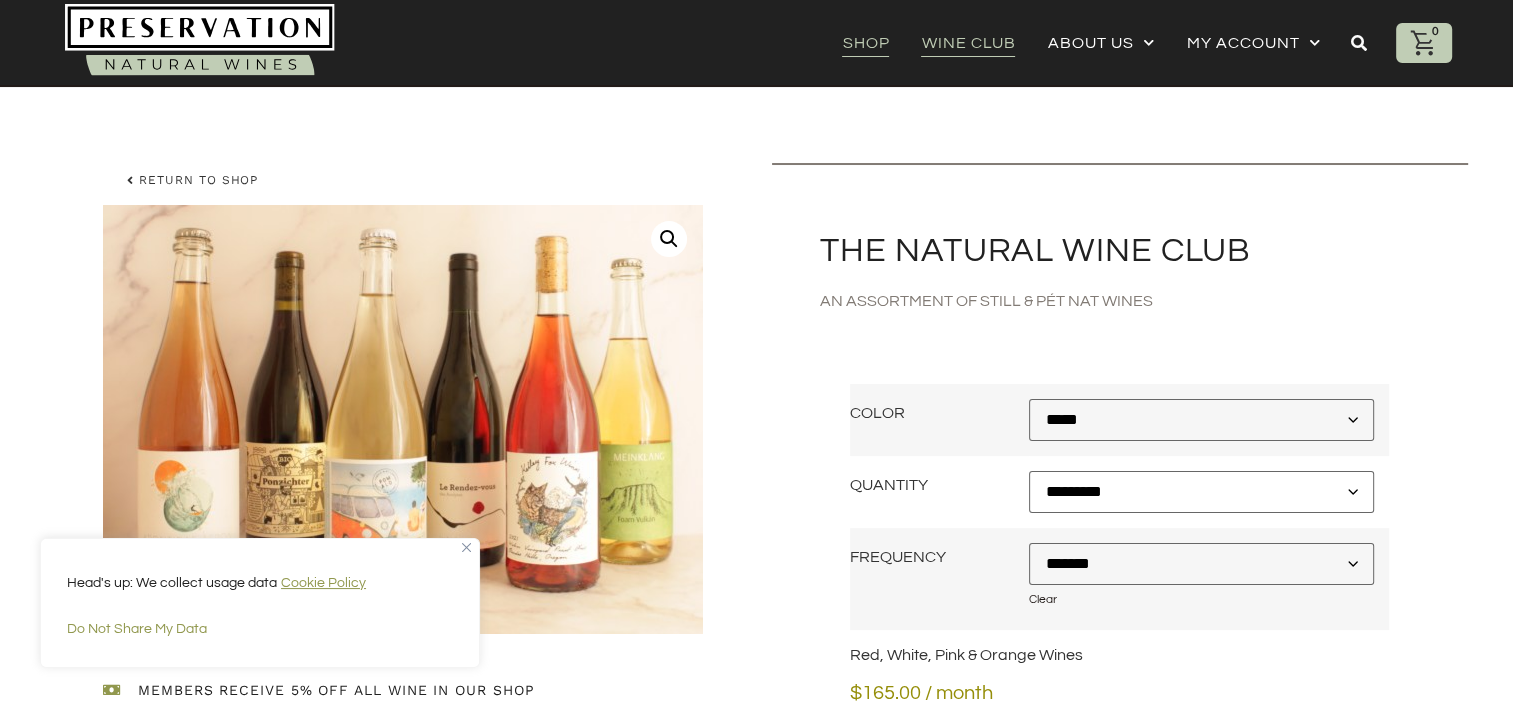 click on "Shop" 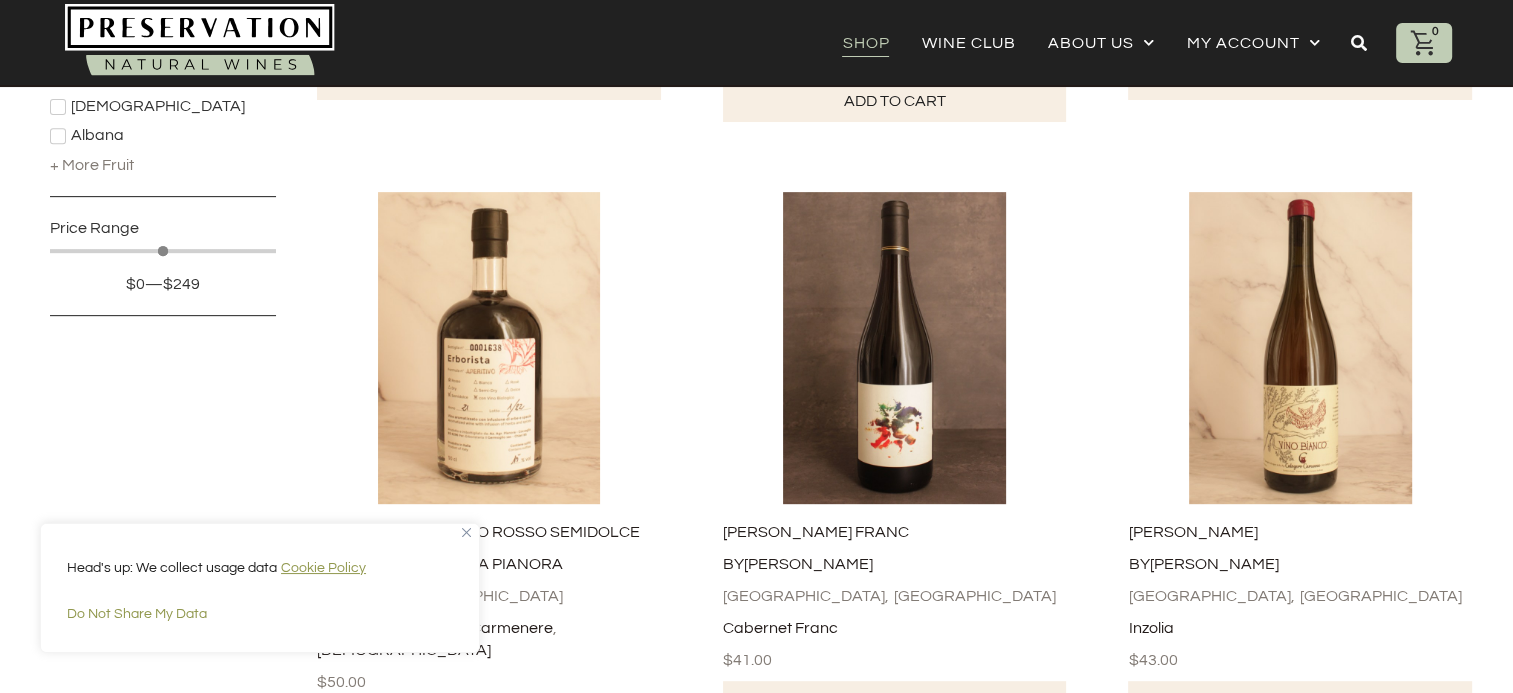 scroll, scrollTop: 0, scrollLeft: 0, axis: both 